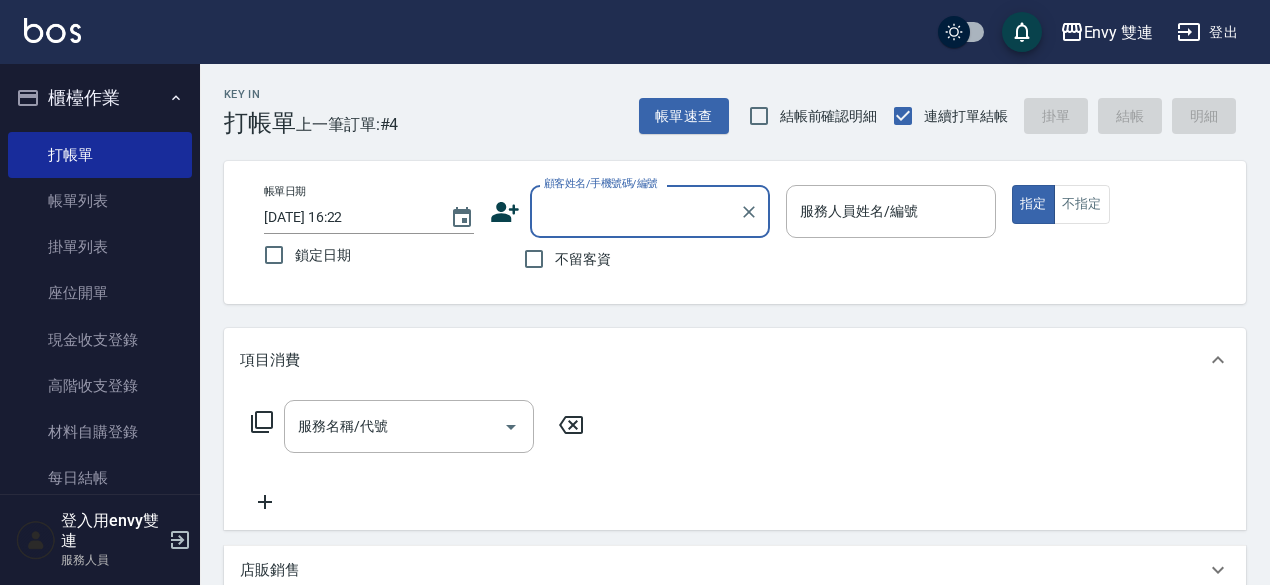 scroll, scrollTop: 0, scrollLeft: 0, axis: both 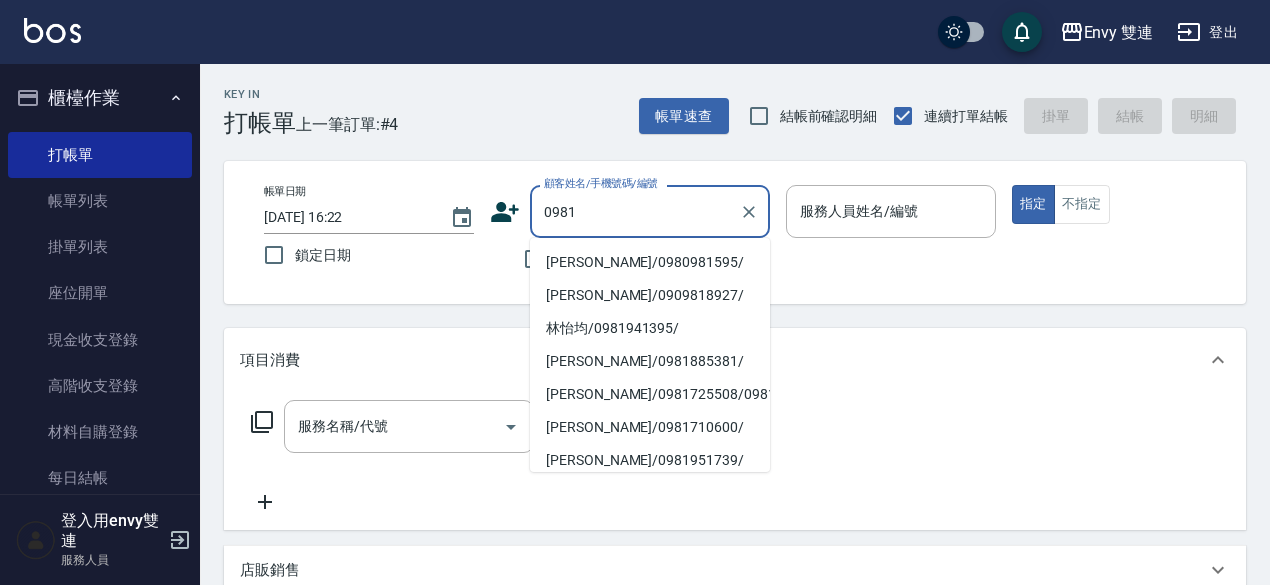 type on "0981" 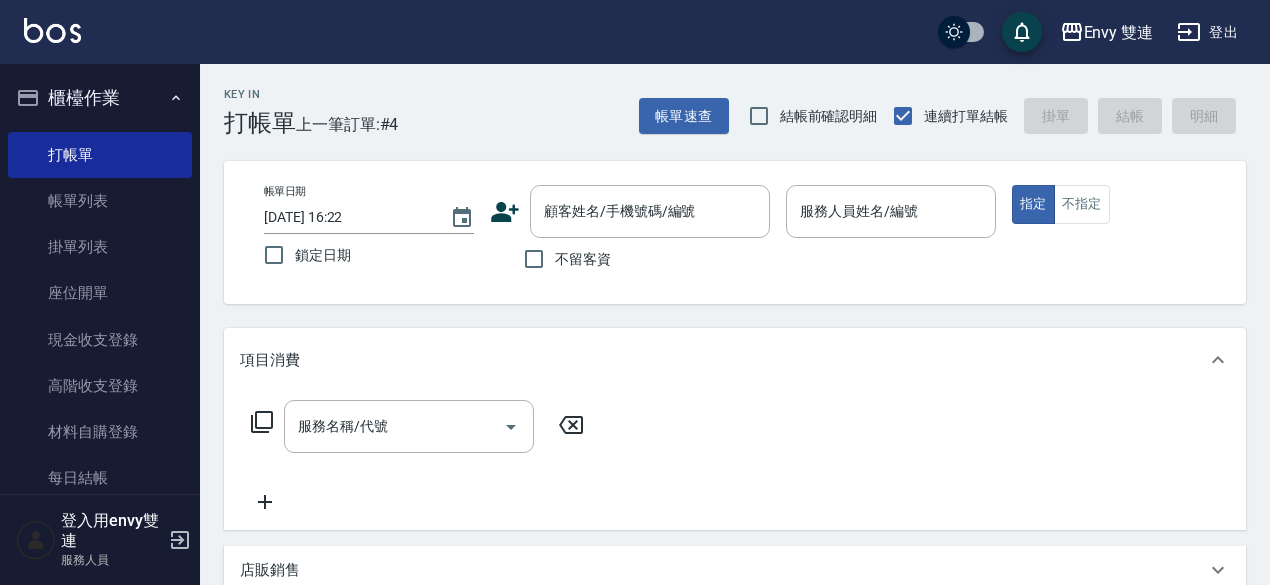 click on "項目消費" at bounding box center (735, 360) 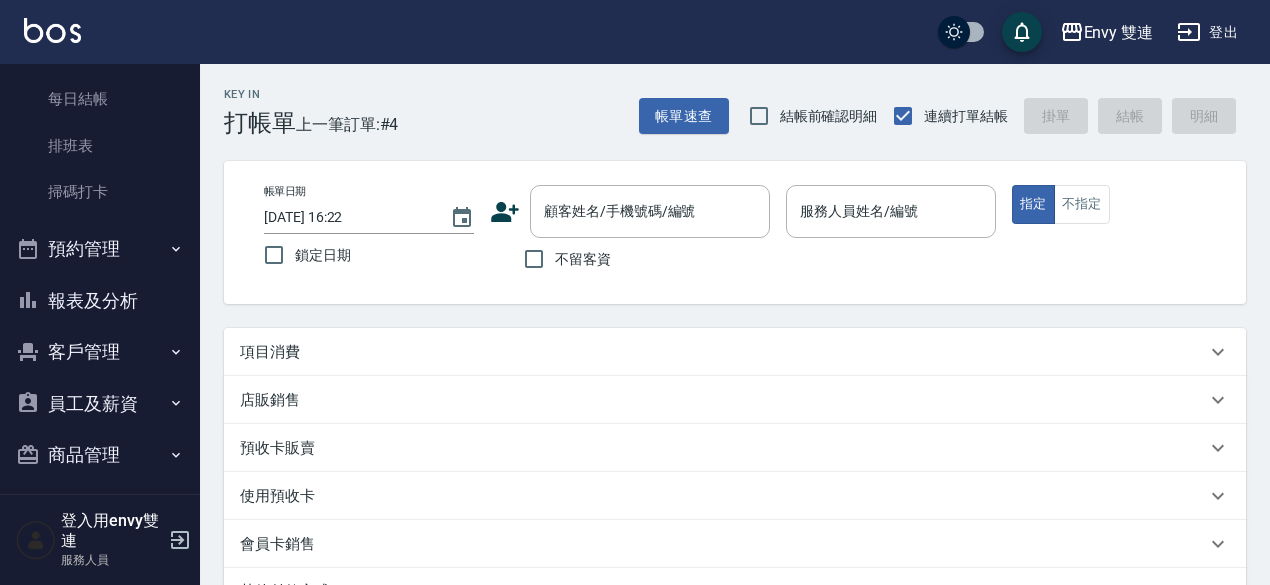 scroll, scrollTop: 380, scrollLeft: 0, axis: vertical 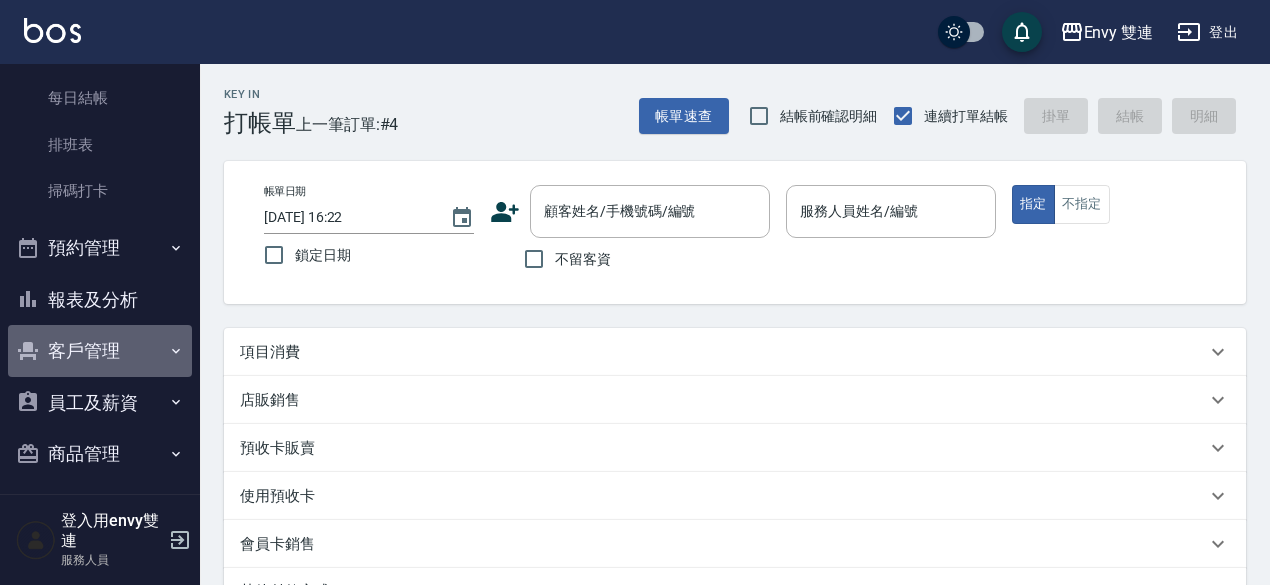 click on "客戶管理" at bounding box center (100, 351) 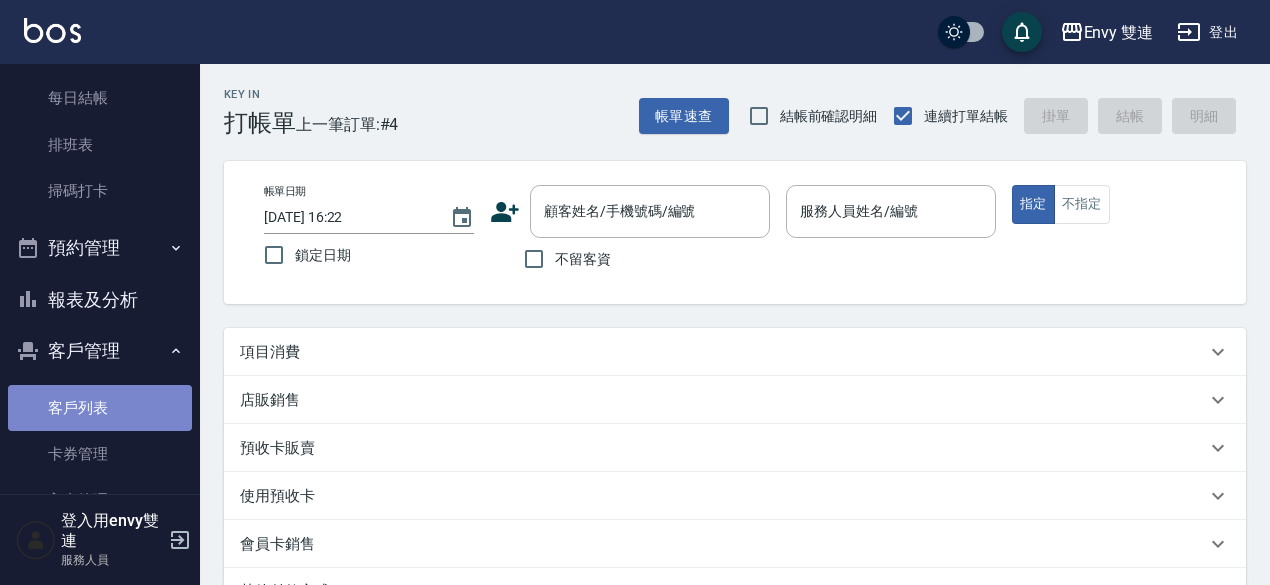 click on "客戶列表" at bounding box center [100, 408] 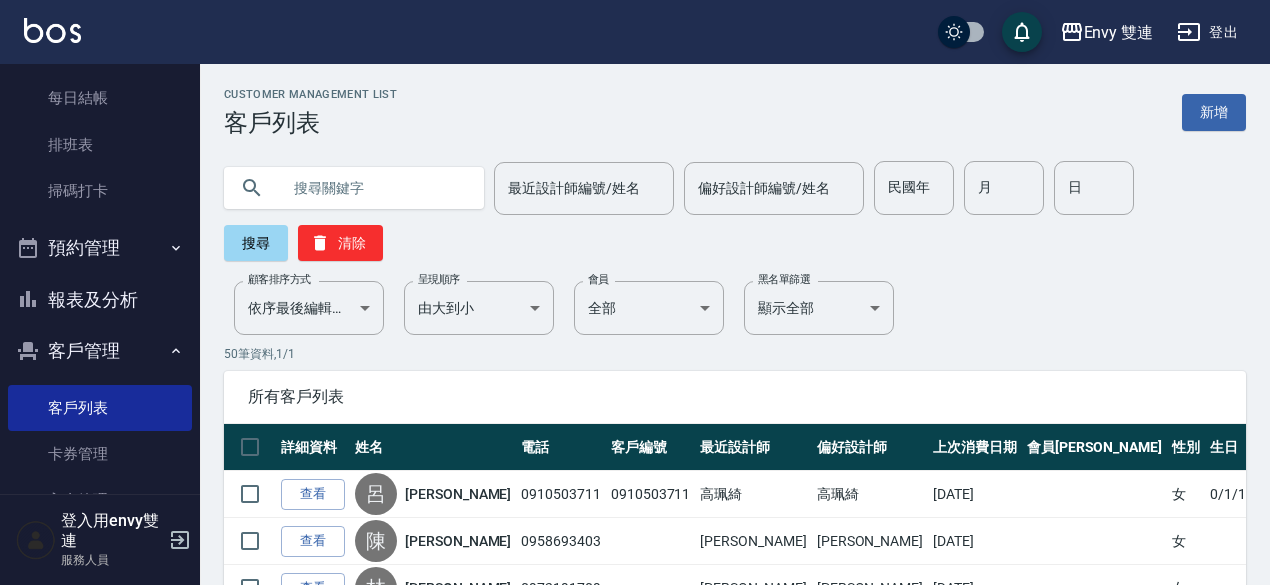 click at bounding box center (374, 188) 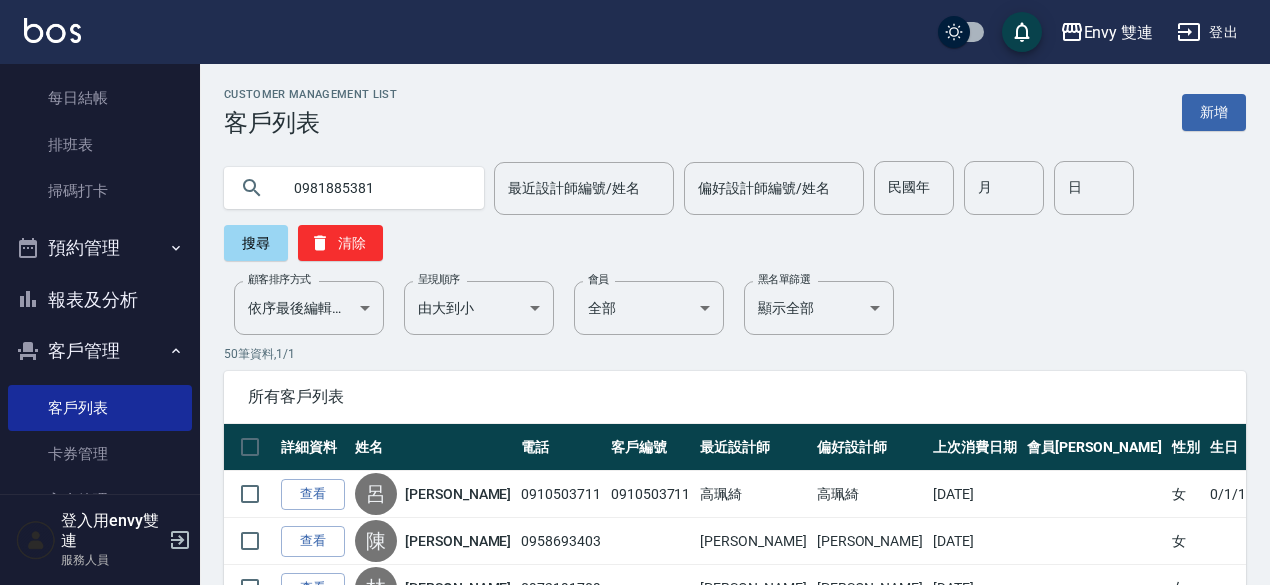 type on "0981885381" 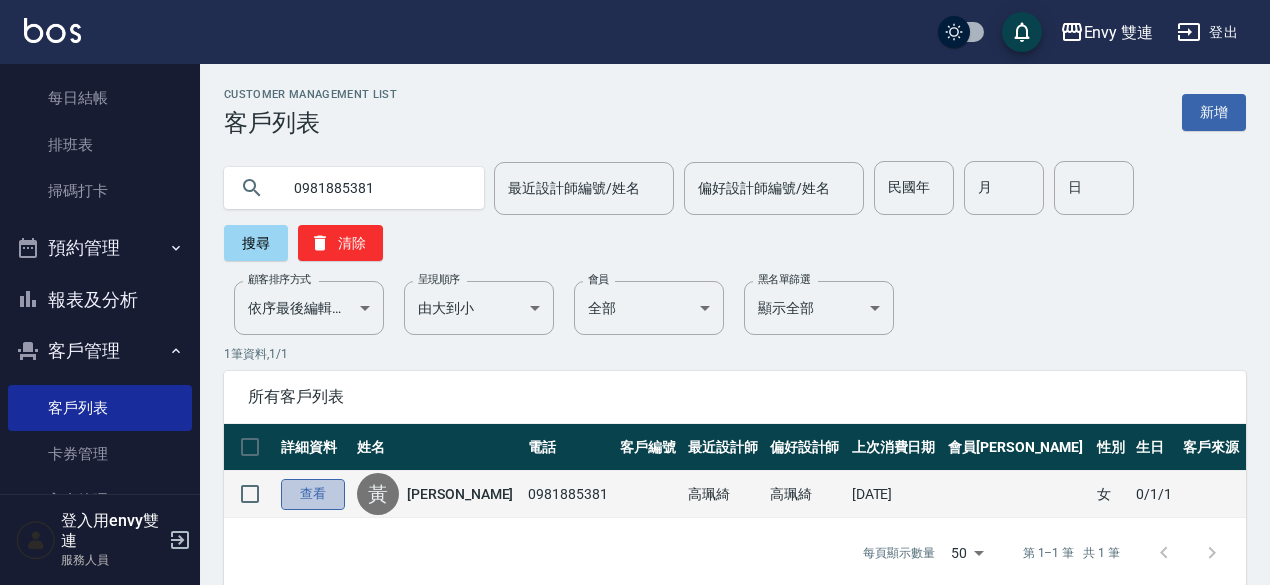 click on "查看" at bounding box center (313, 494) 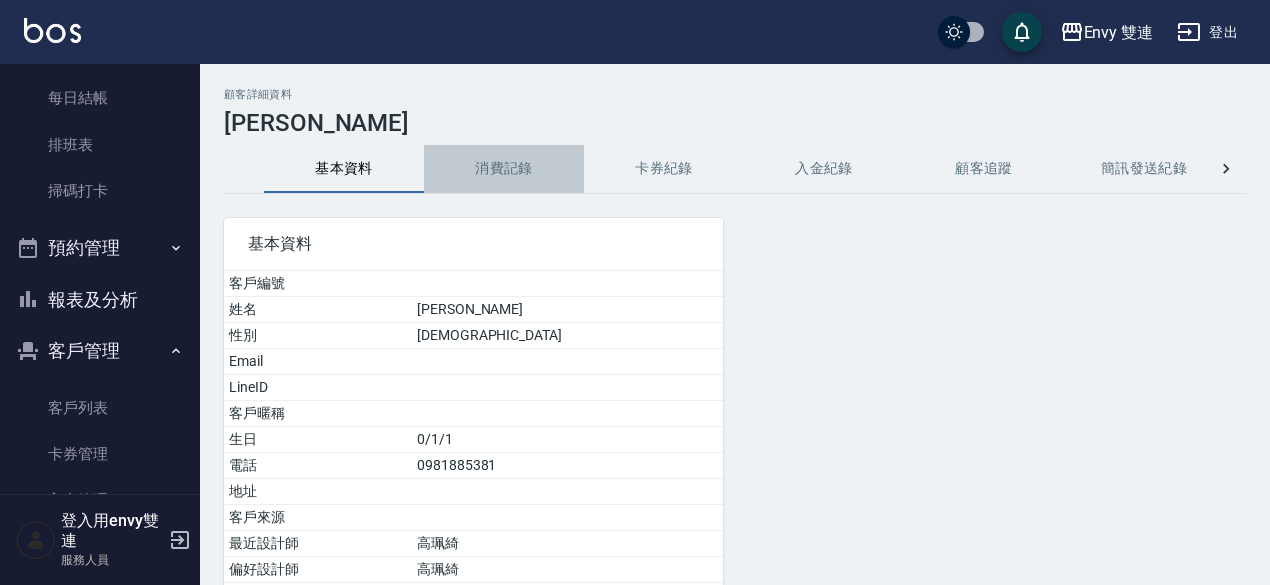 click on "消費記錄" at bounding box center [504, 169] 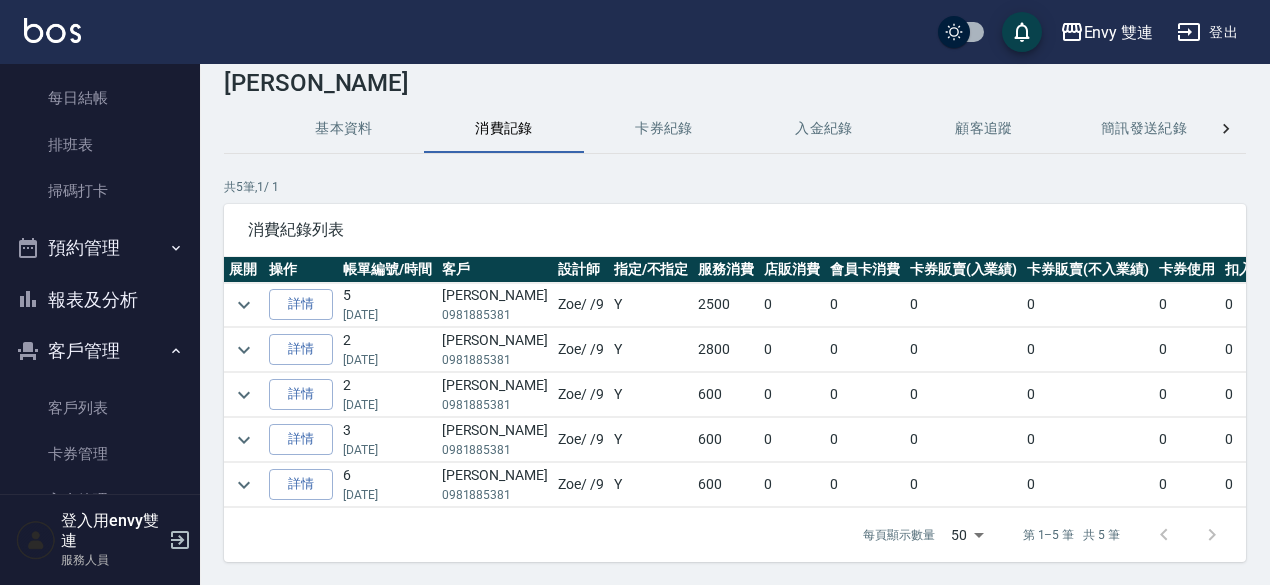 scroll, scrollTop: 39, scrollLeft: 0, axis: vertical 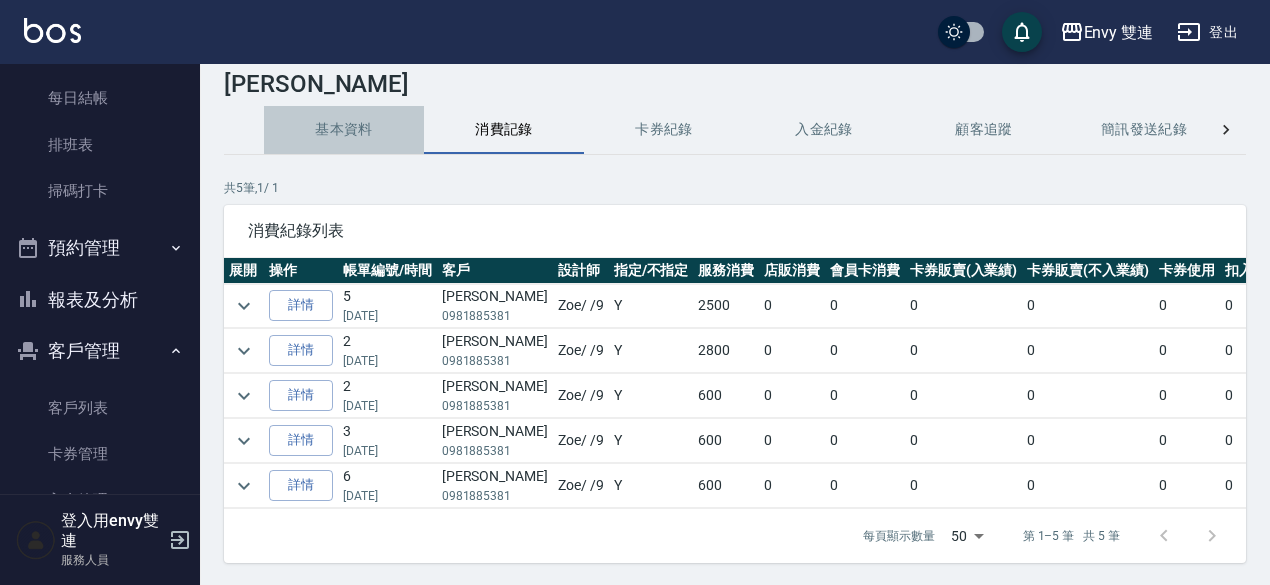 click on "基本資料" at bounding box center [344, 130] 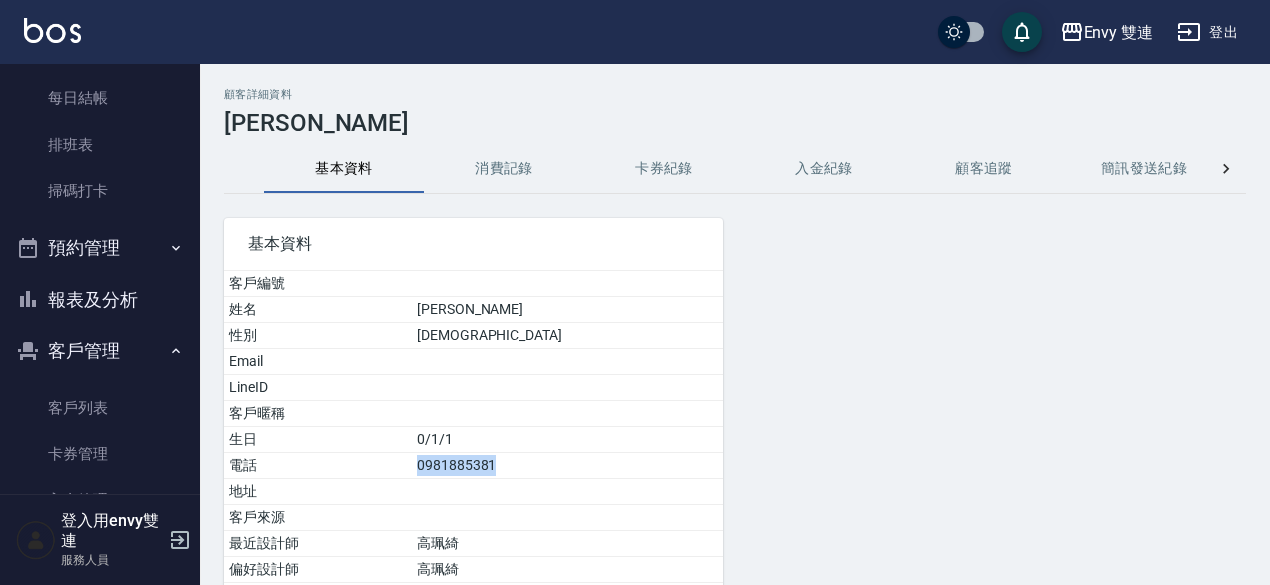 drag, startPoint x: 486, startPoint y: 461, endPoint x: 567, endPoint y: 467, distance: 81.22192 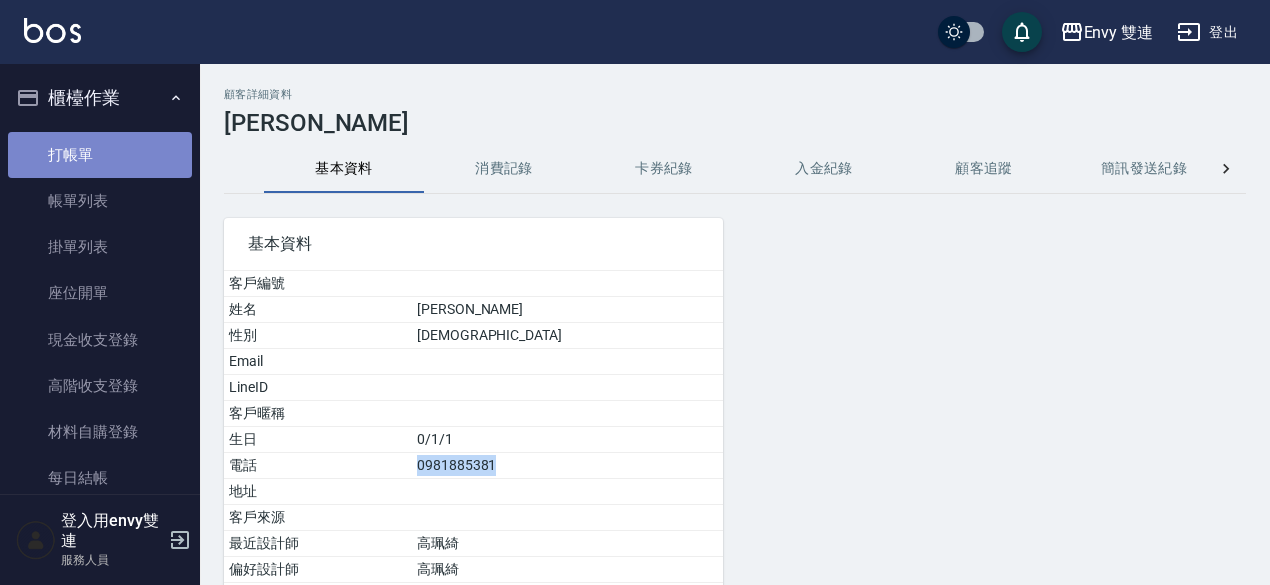 click on "打帳單" at bounding box center (100, 155) 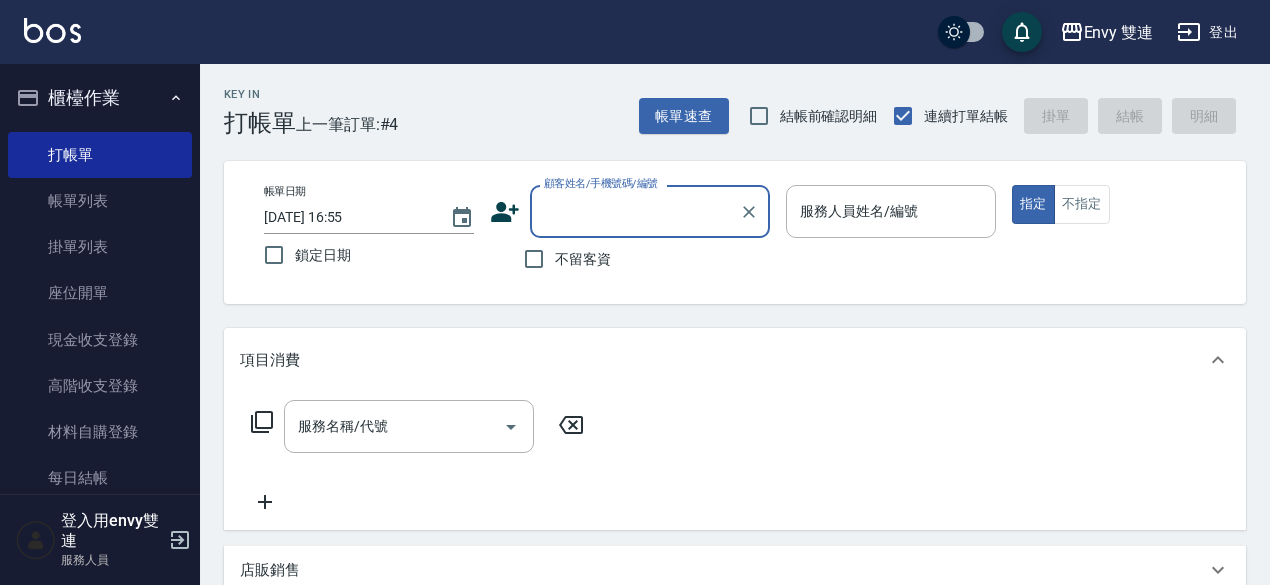 click on "顧客姓名/手機號碼/編號" at bounding box center (650, 211) 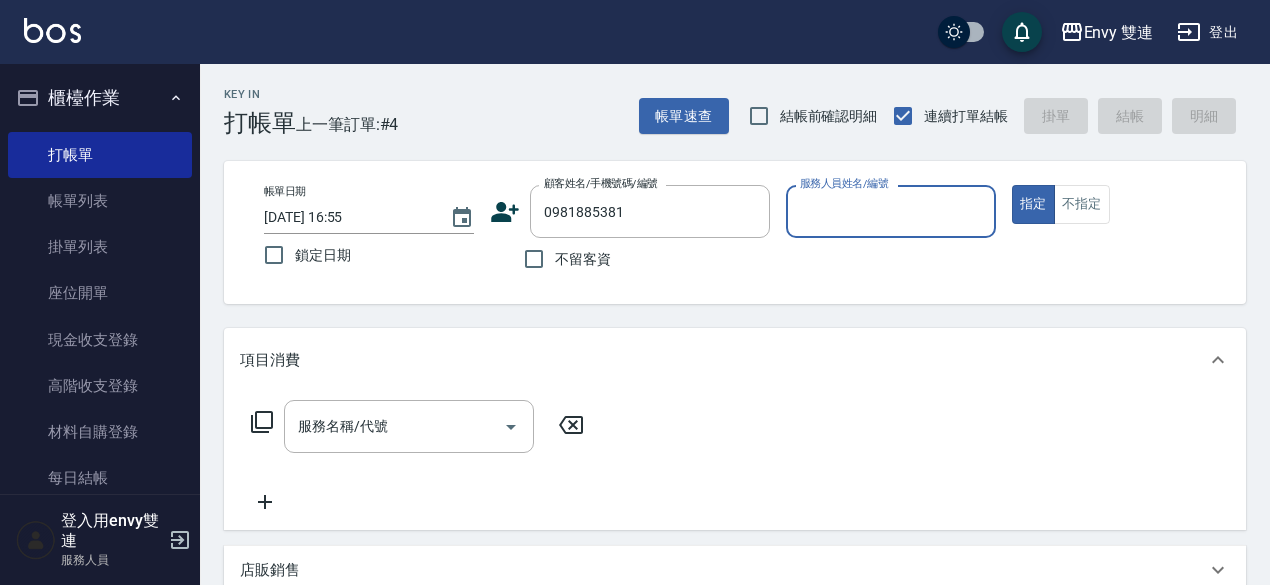 type on "[PERSON_NAME]/0981885381/" 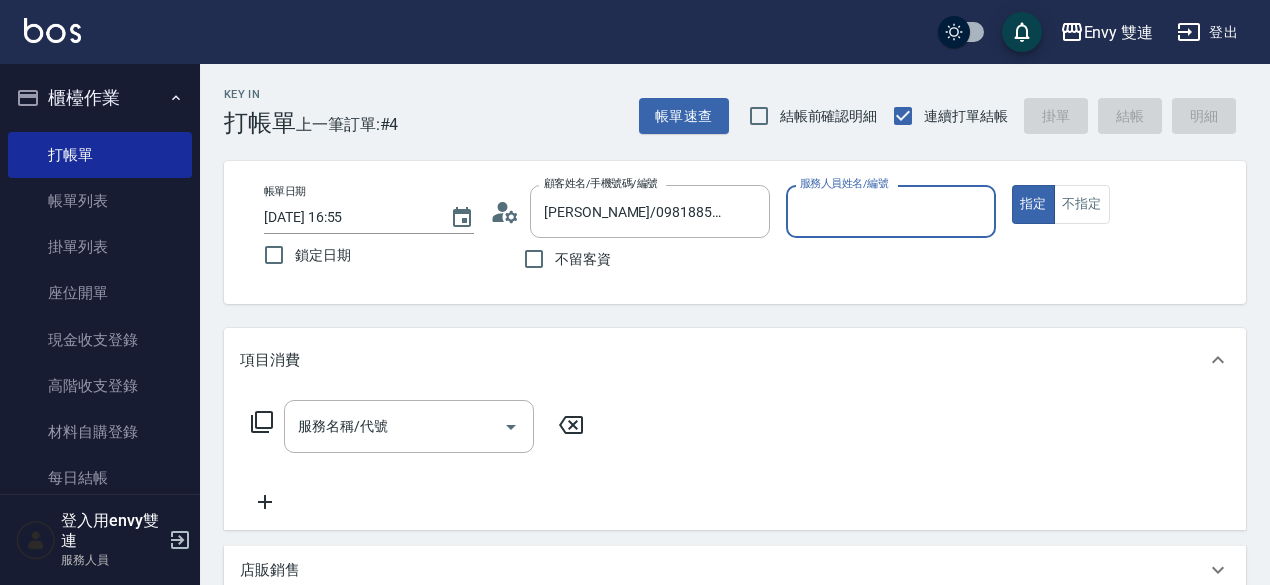 type on "Zoe-9" 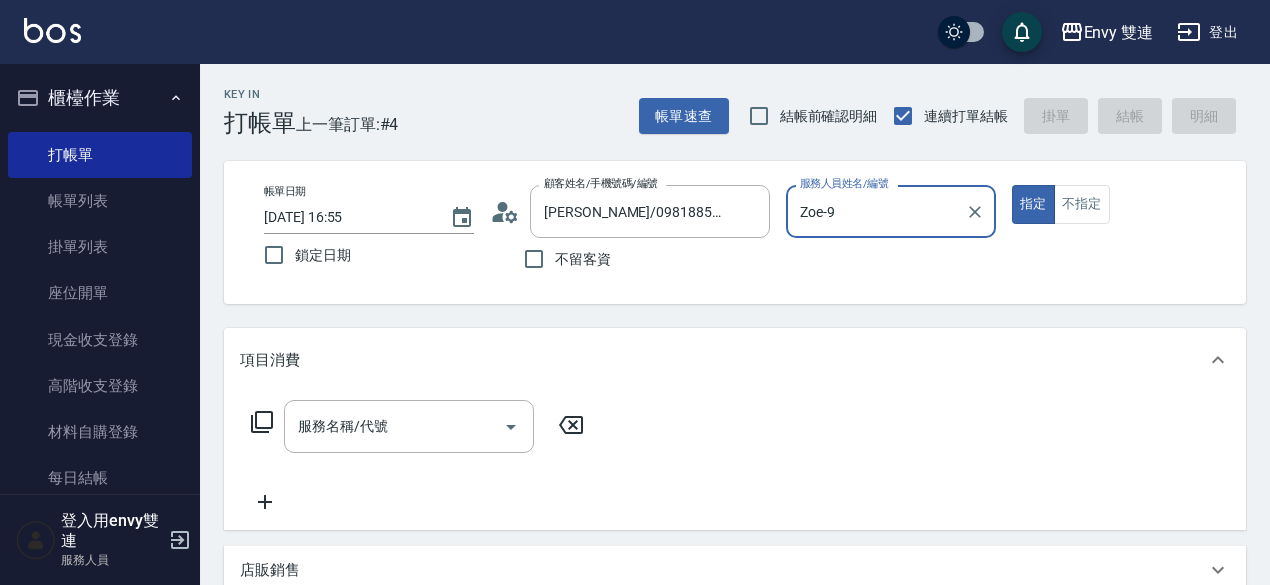 click on "指定" at bounding box center (1033, 204) 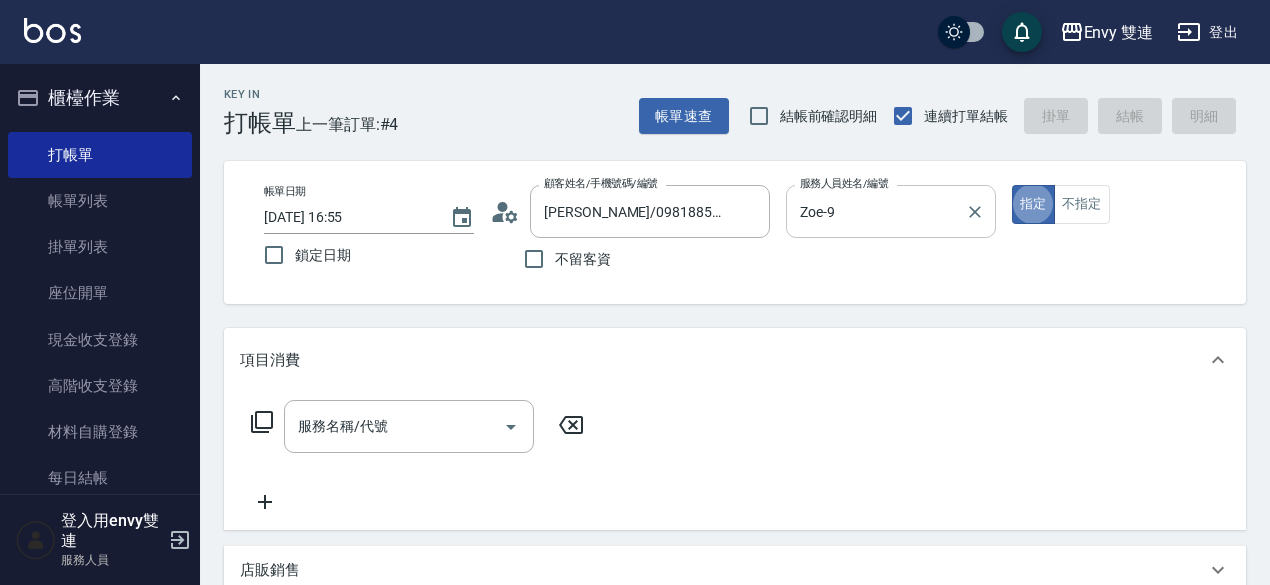 type on "true" 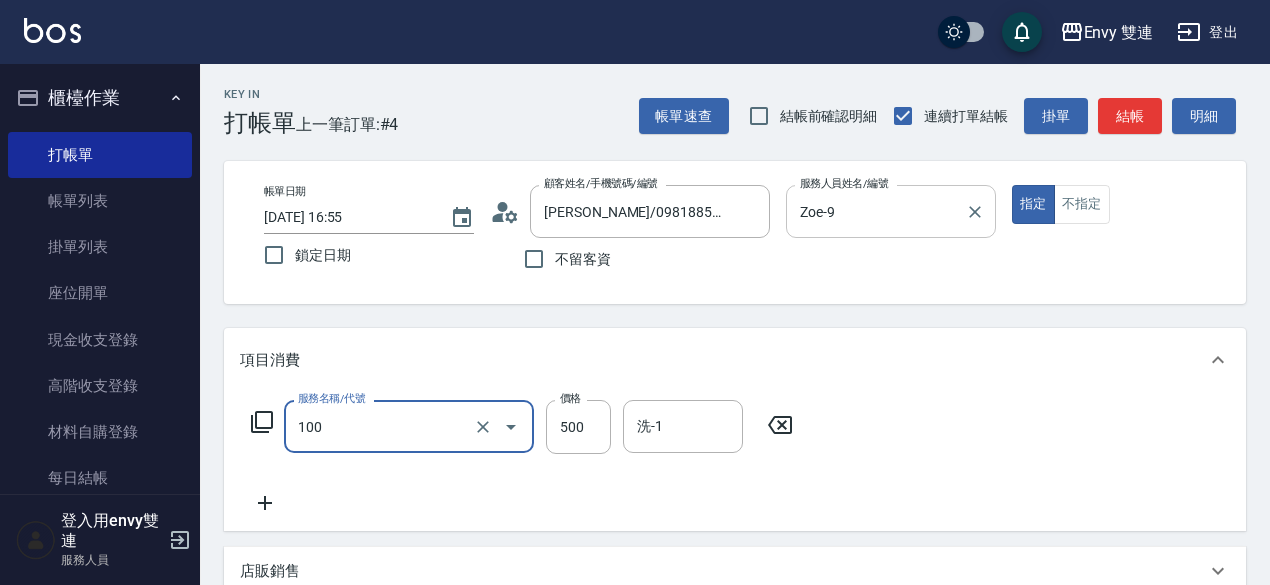 type on "洗＋剪(100)" 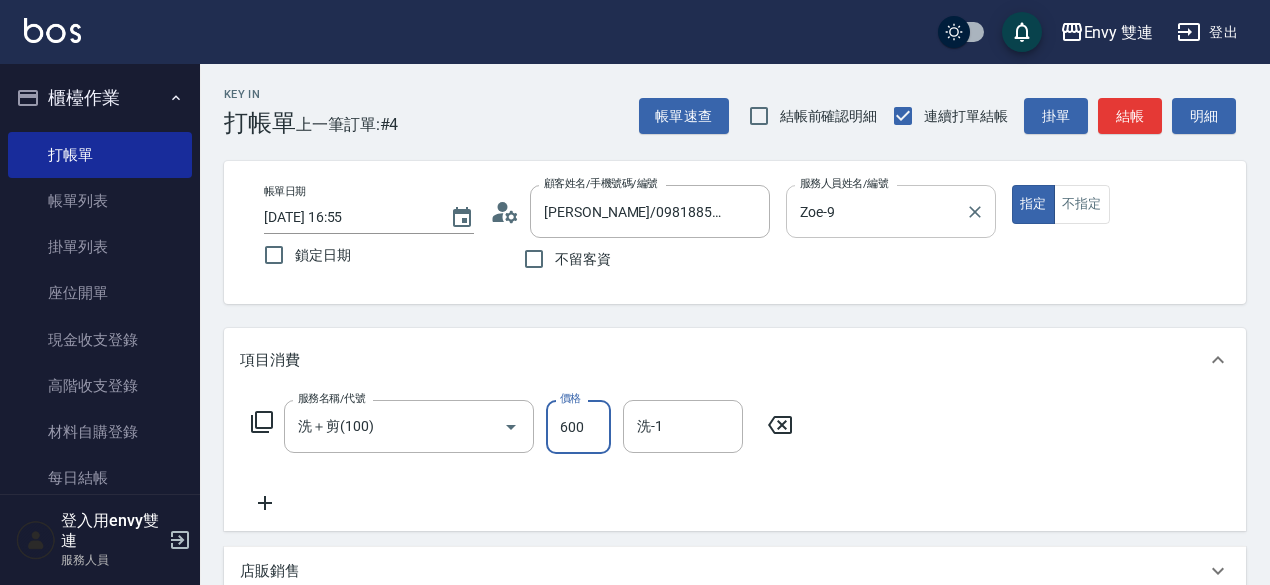 type on "600" 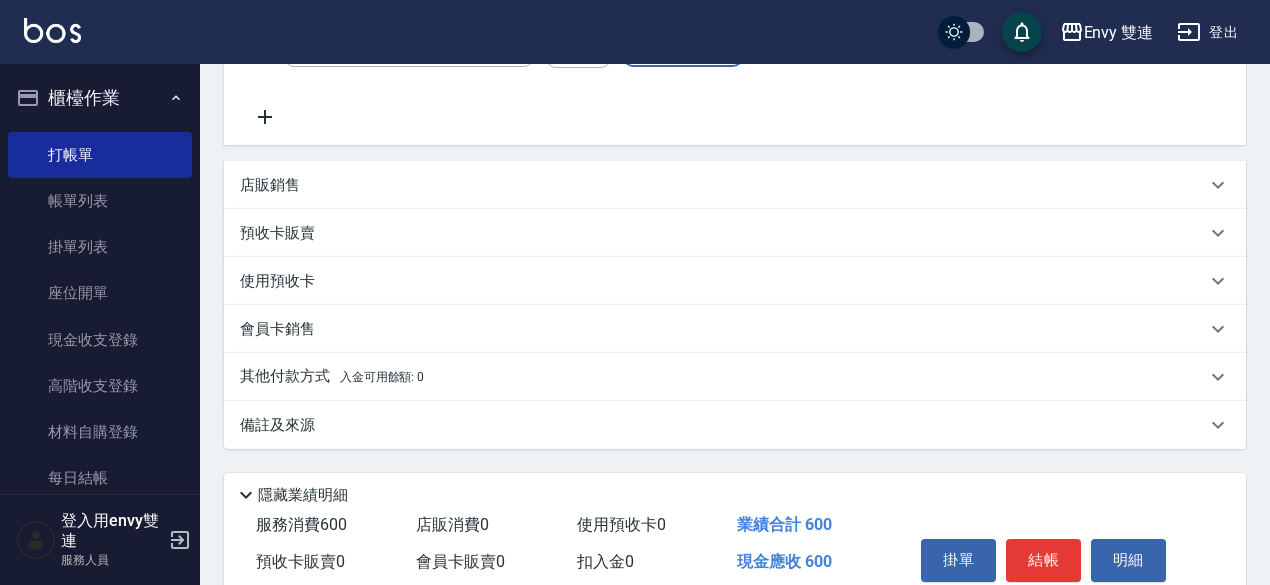 scroll, scrollTop: 474, scrollLeft: 0, axis: vertical 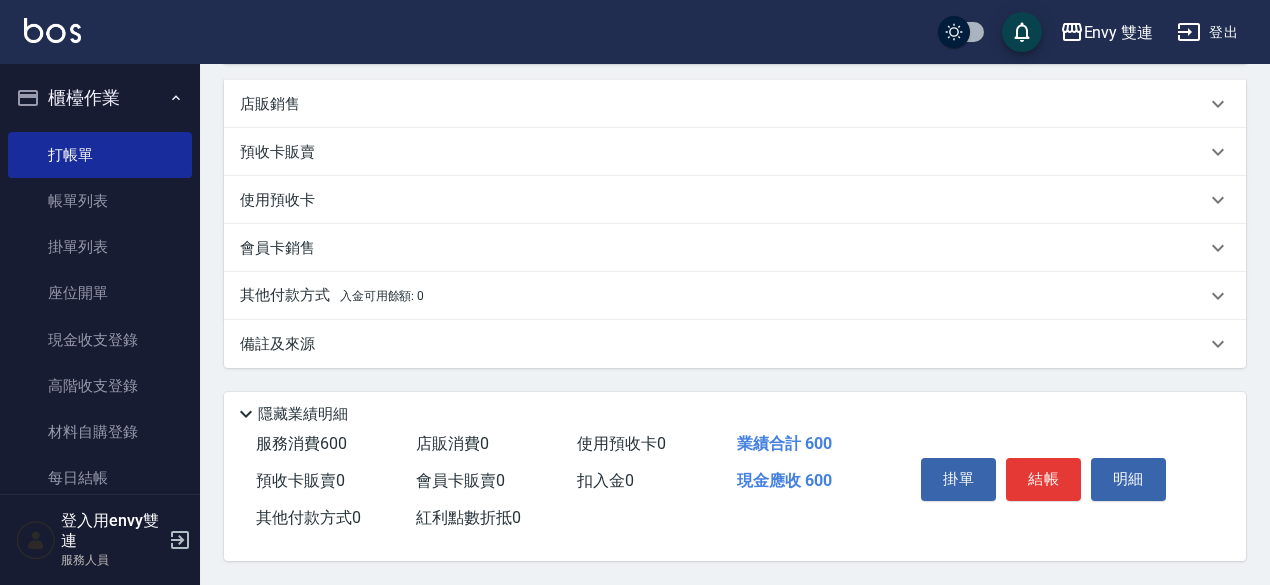 click on "入金可用餘額: 0" at bounding box center (382, 296) 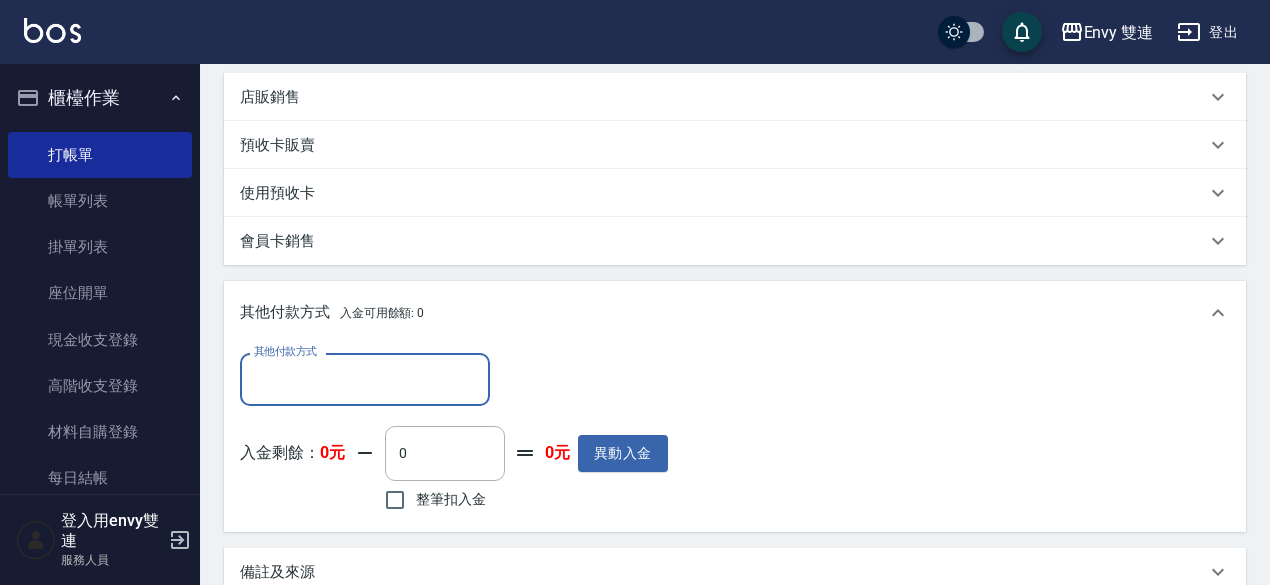 scroll, scrollTop: 0, scrollLeft: 0, axis: both 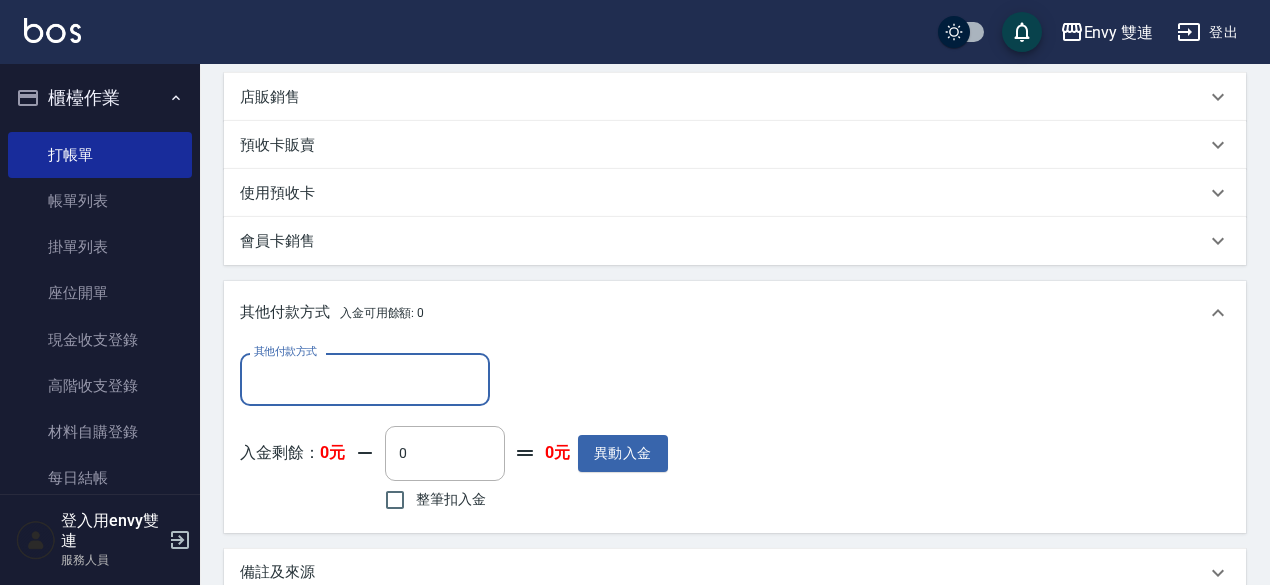 click on "其他付款方式" at bounding box center [365, 379] 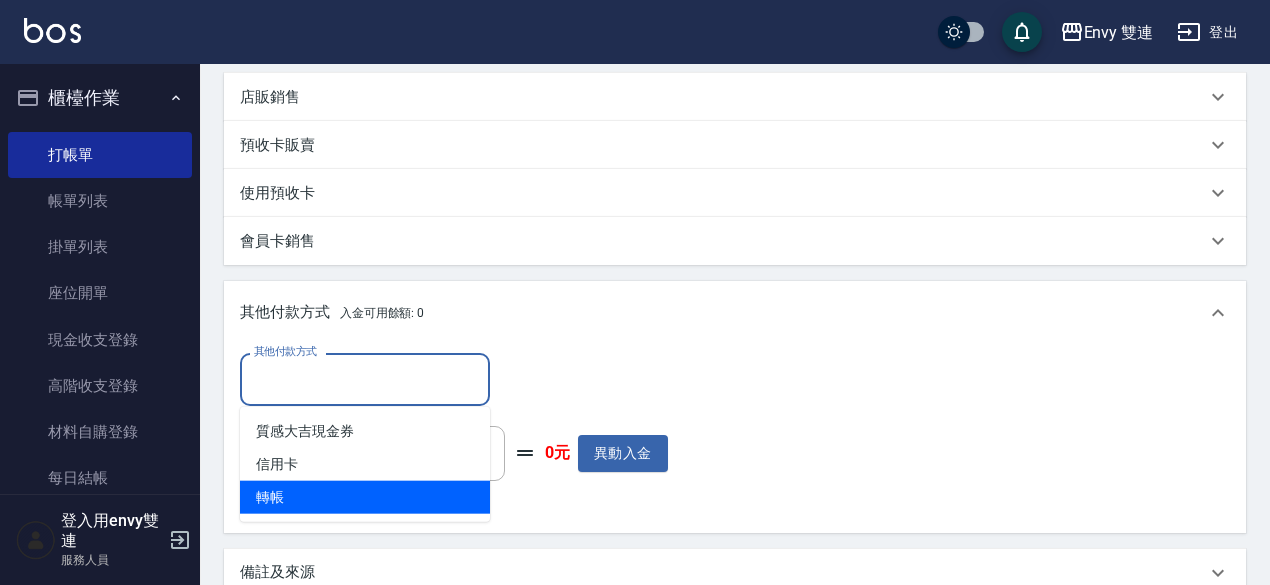 click on "質感大吉現金券 信用卡 轉帳" at bounding box center [365, 464] 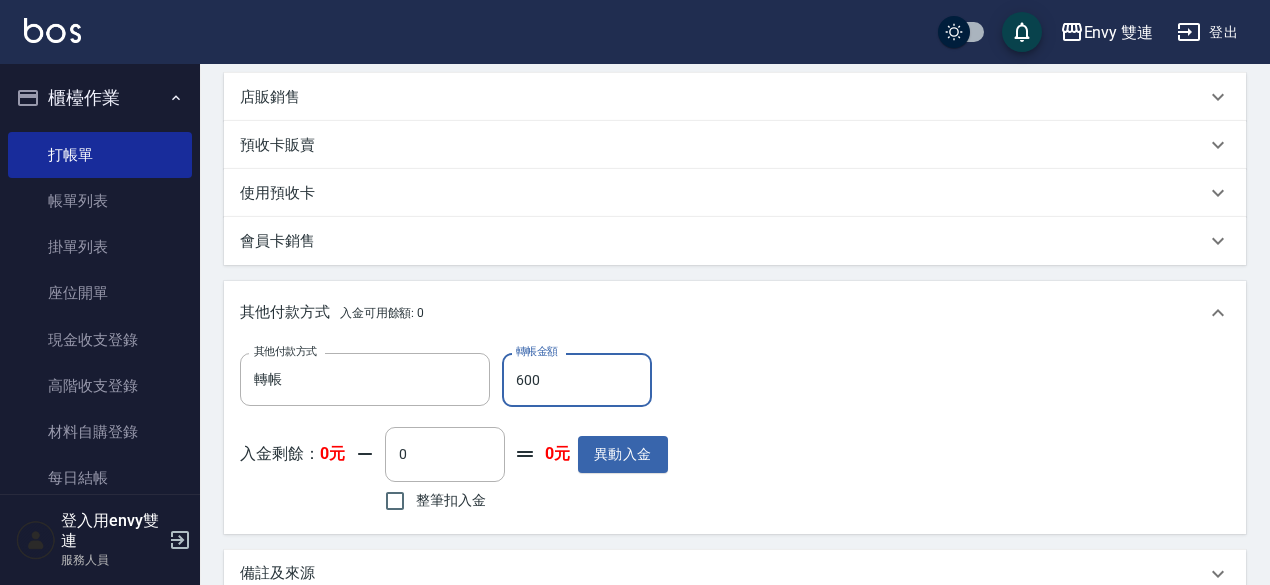 type on "600" 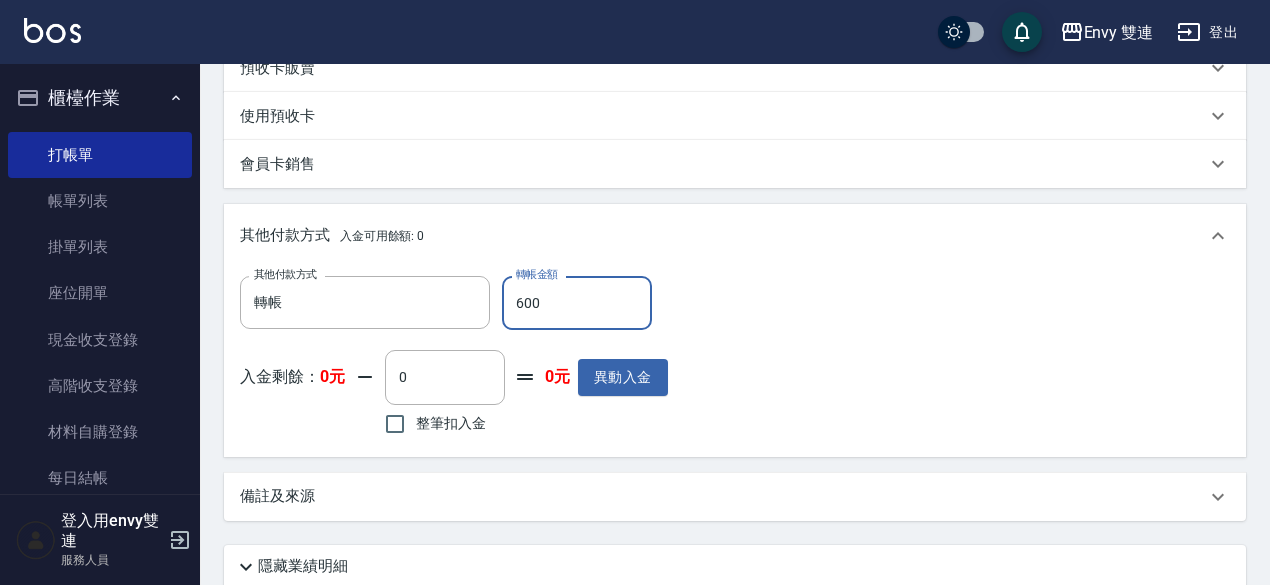 scroll, scrollTop: 710, scrollLeft: 0, axis: vertical 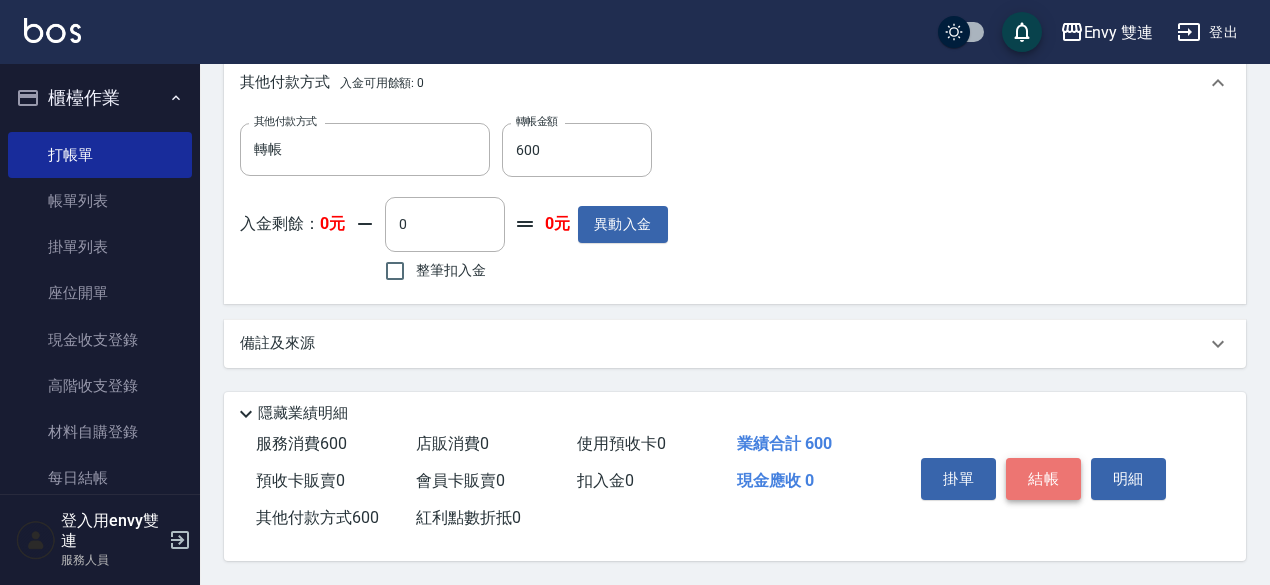 click on "結帳" at bounding box center [1043, 479] 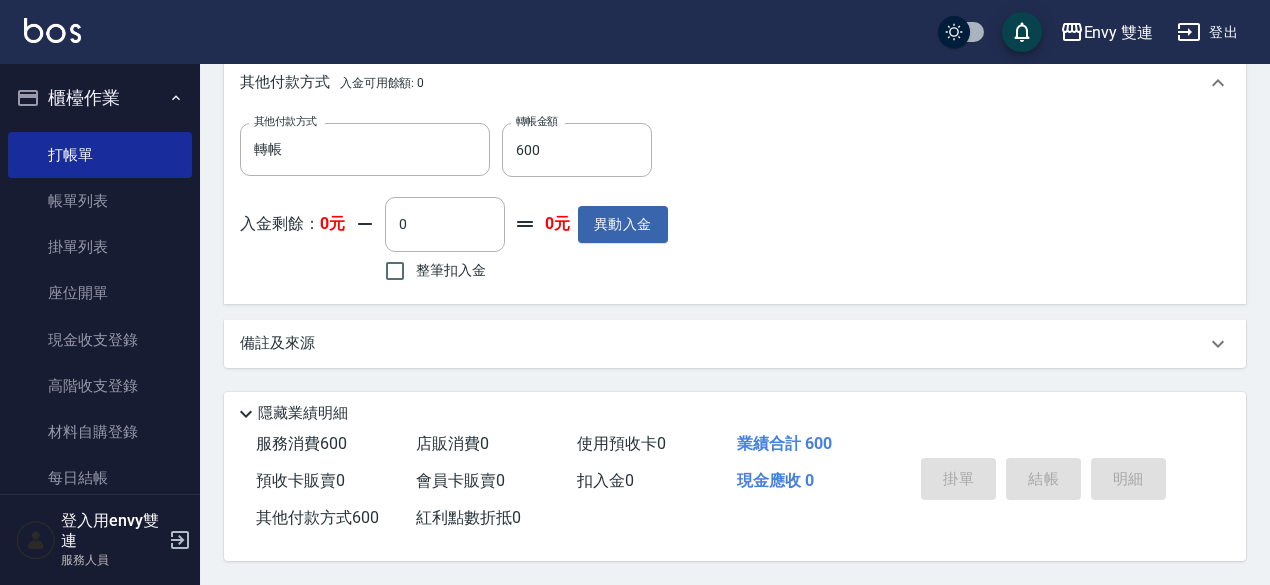 type on "[DATE] 16:56" 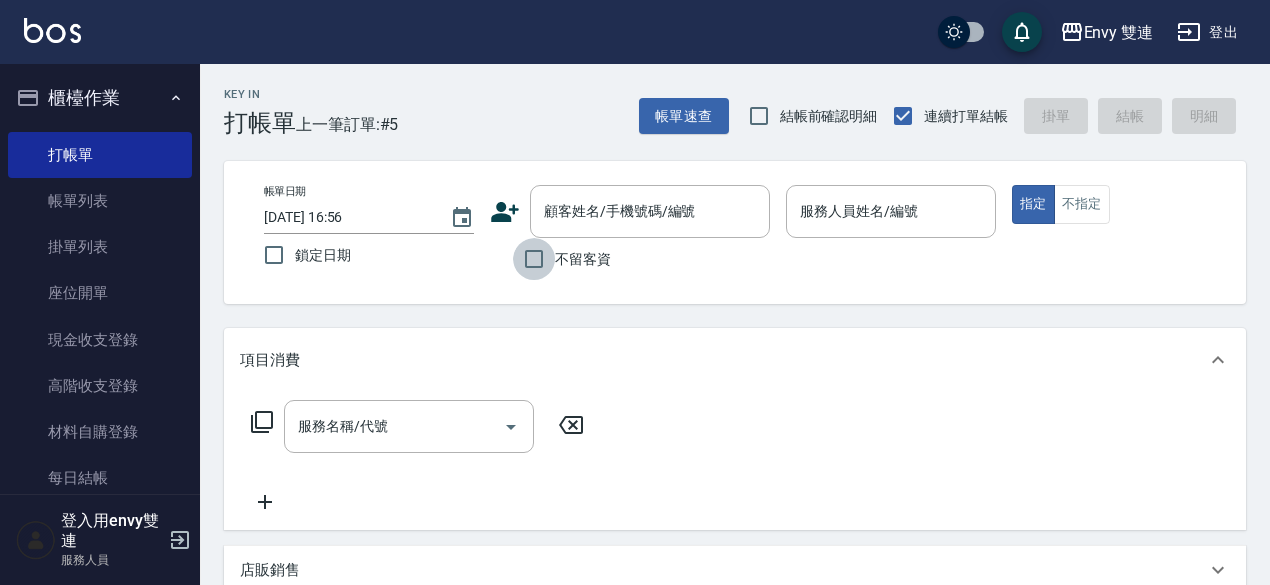 click on "不留客資" at bounding box center [534, 259] 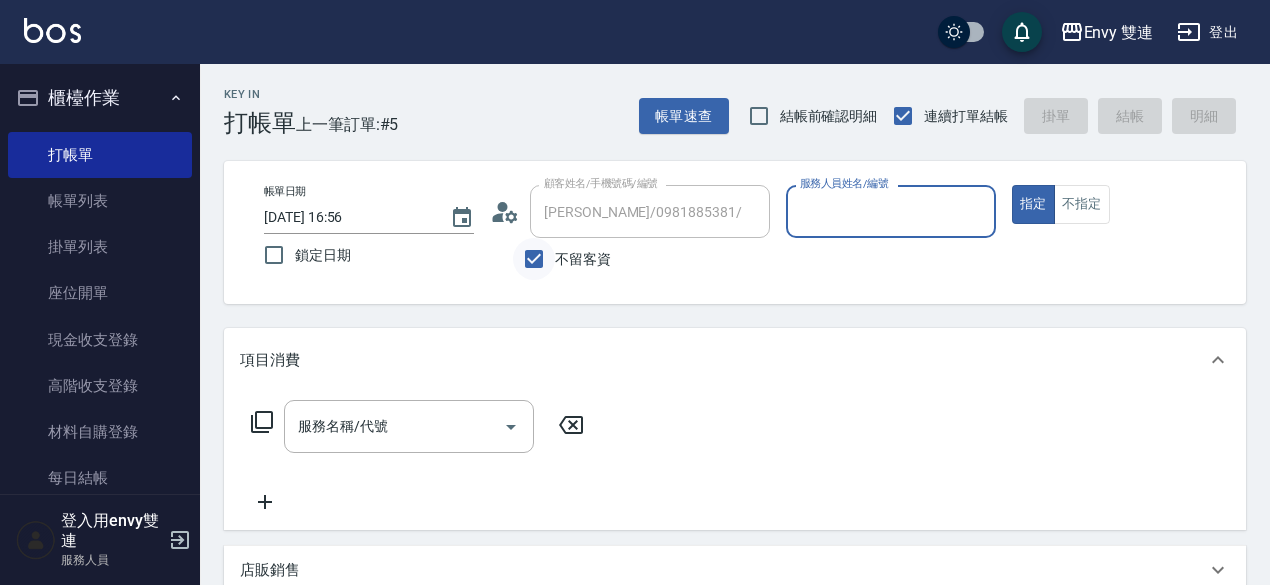 type on "Zoe-9" 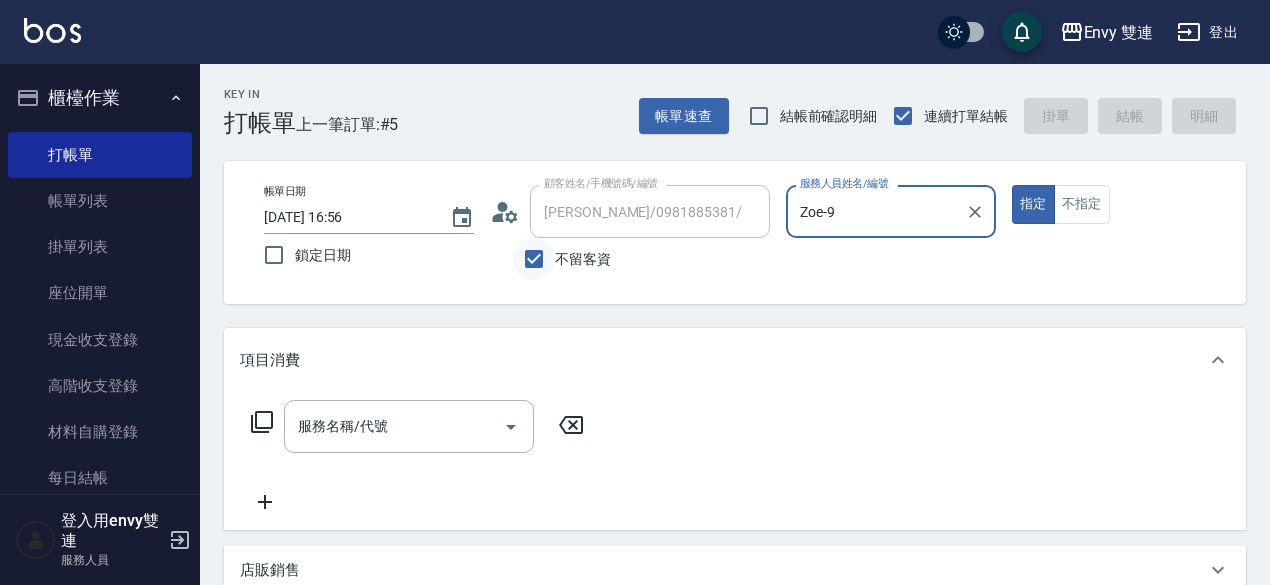 click on "指定" at bounding box center (1033, 204) 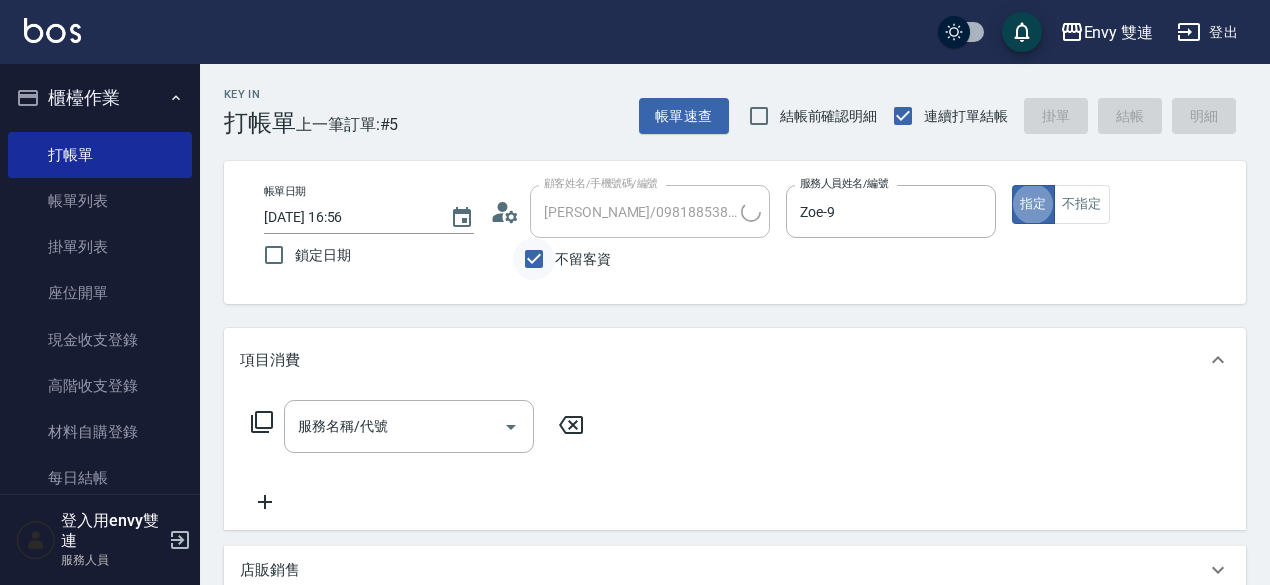 type on "[PERSON_NAME]/0953902149/" 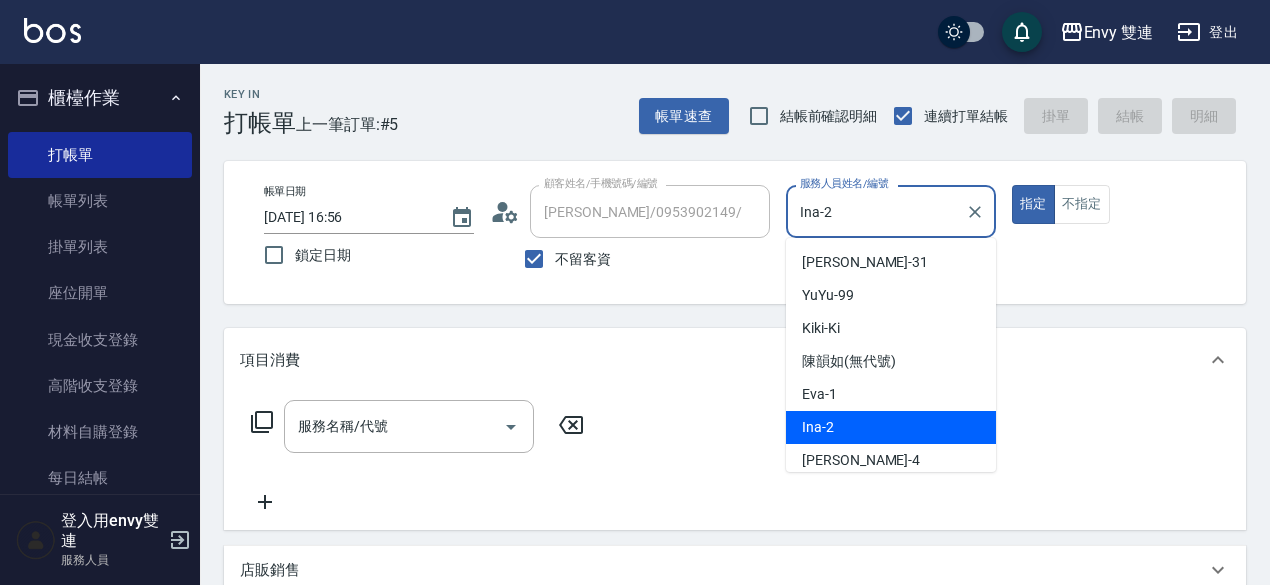 click on "Ina-2" at bounding box center (876, 211) 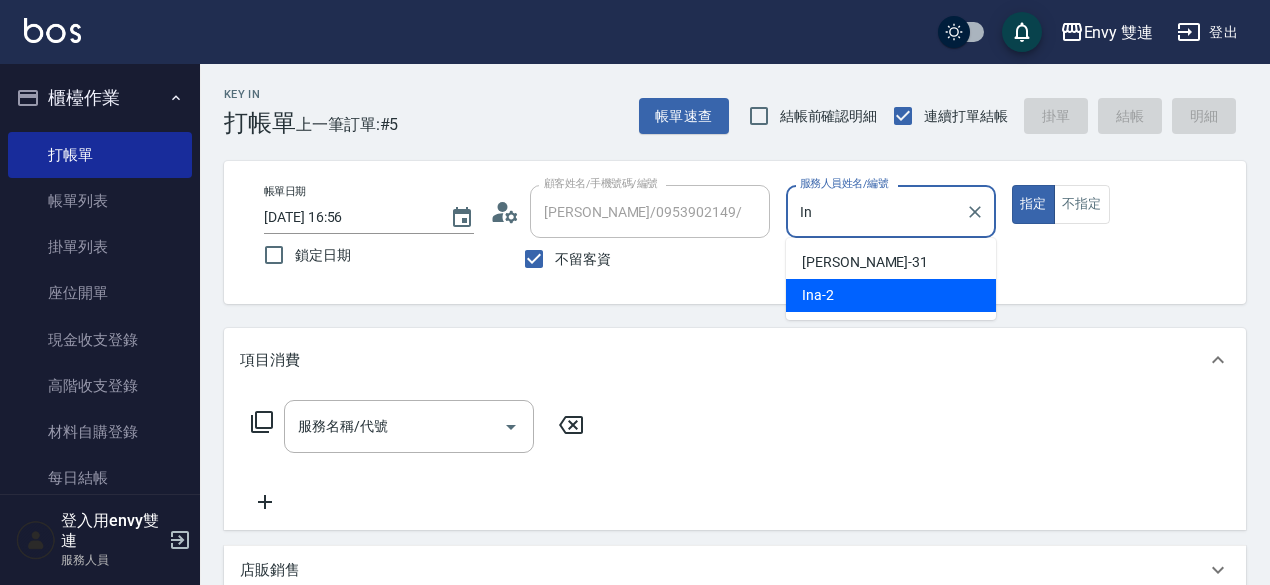 type on "I" 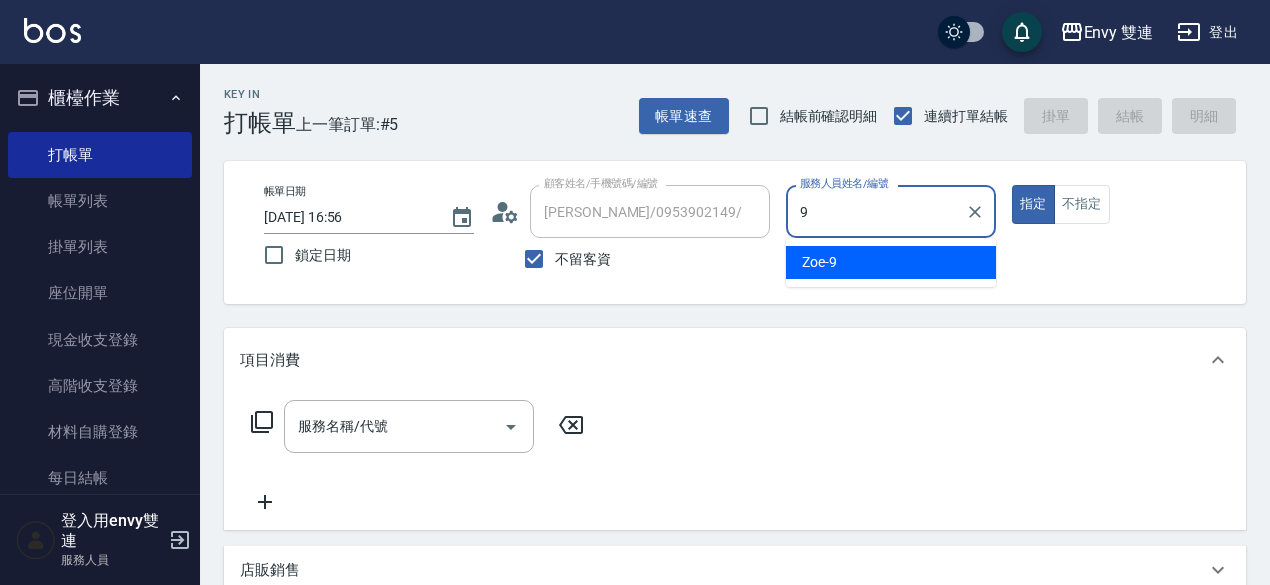 type on "Zoe-9" 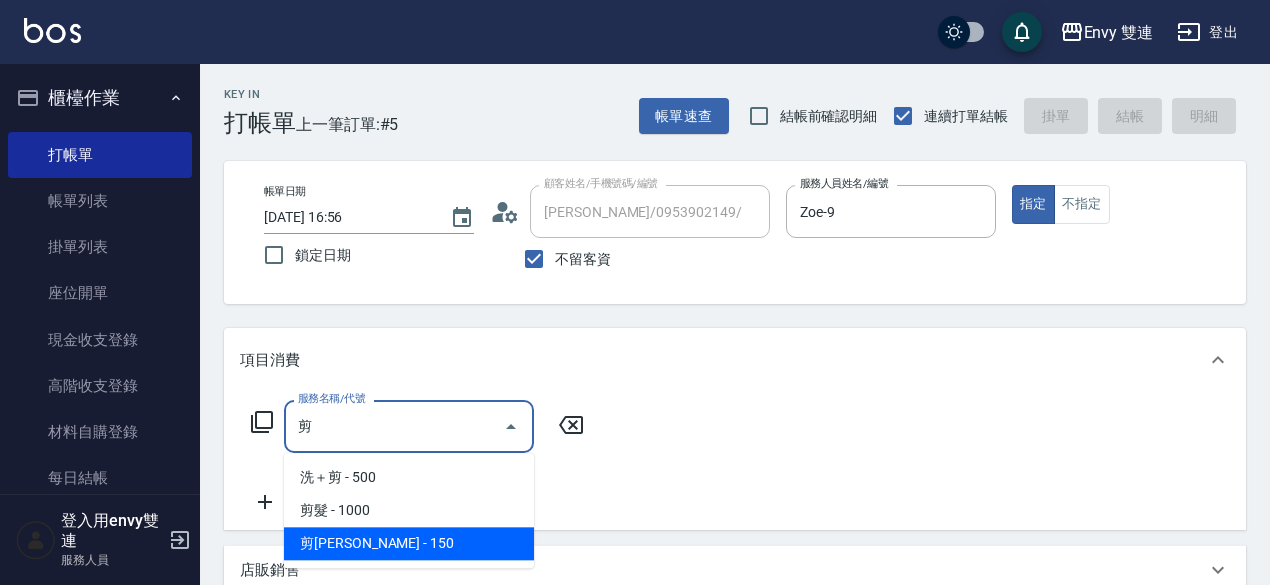 click on "剪[PERSON_NAME] - 150" at bounding box center [409, 543] 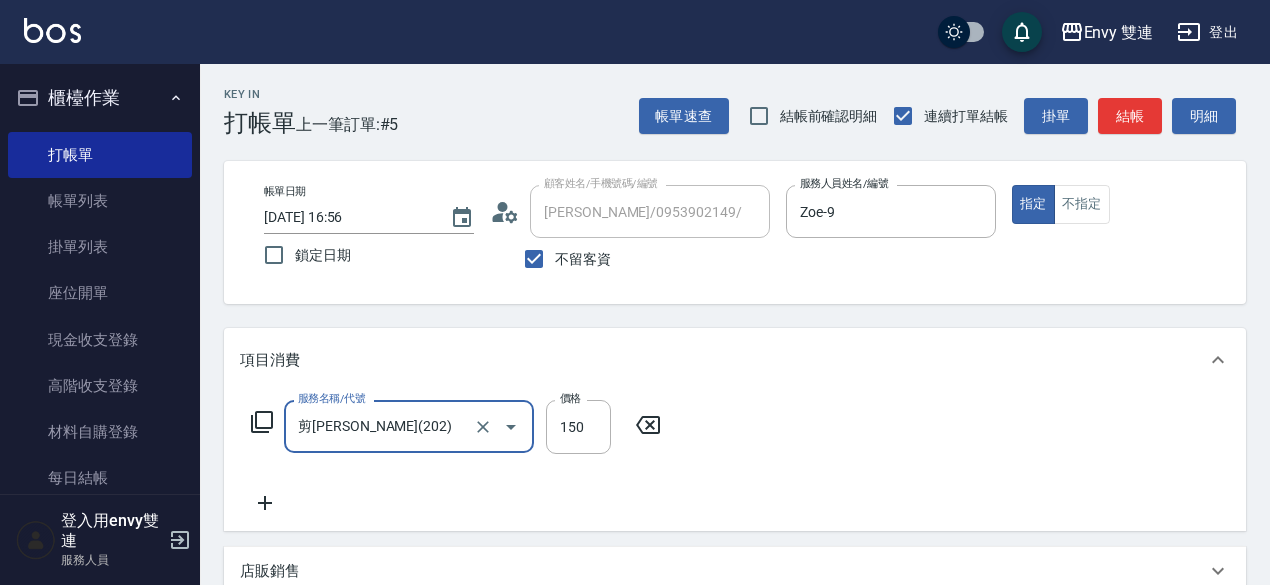 type on "剪[PERSON_NAME](202)" 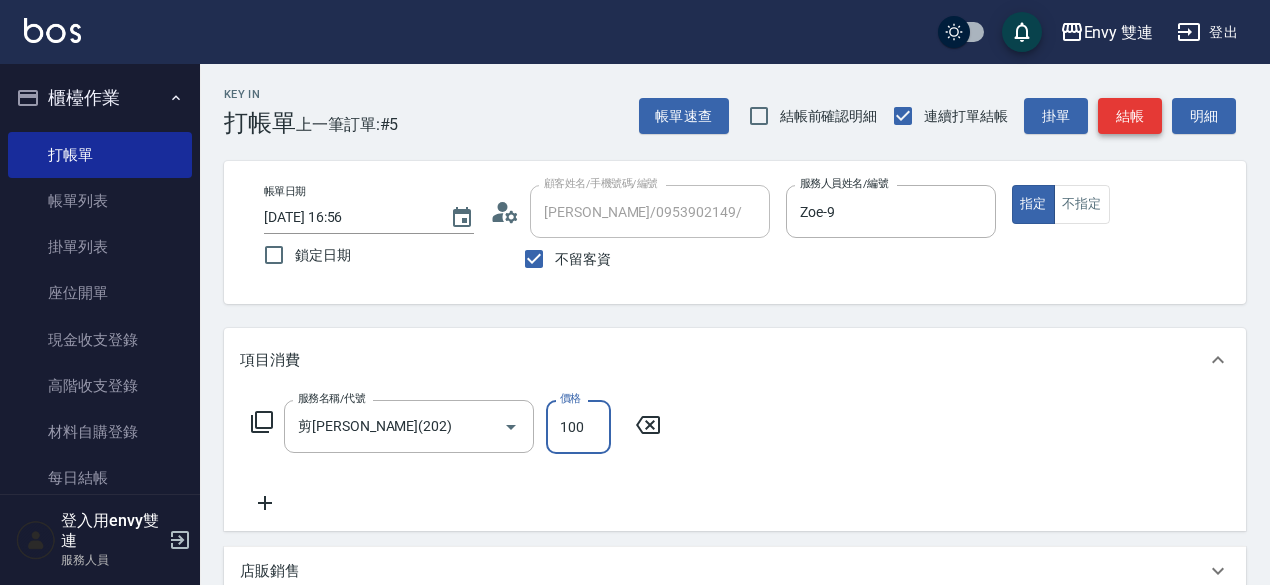 type on "100" 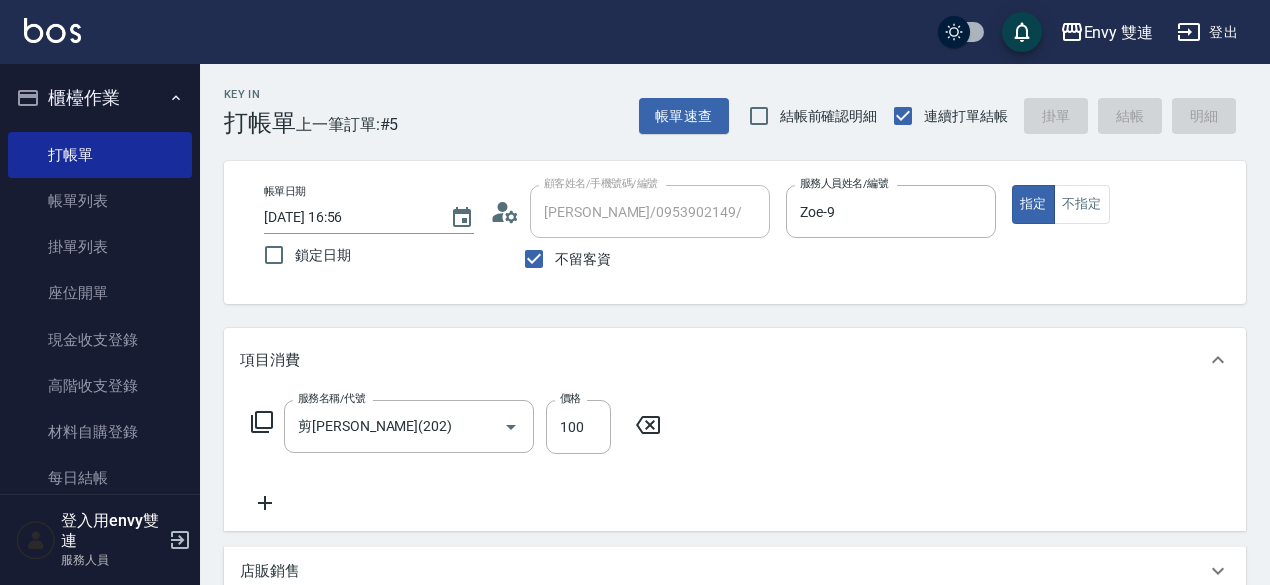 type on "[DATE] 17:01" 